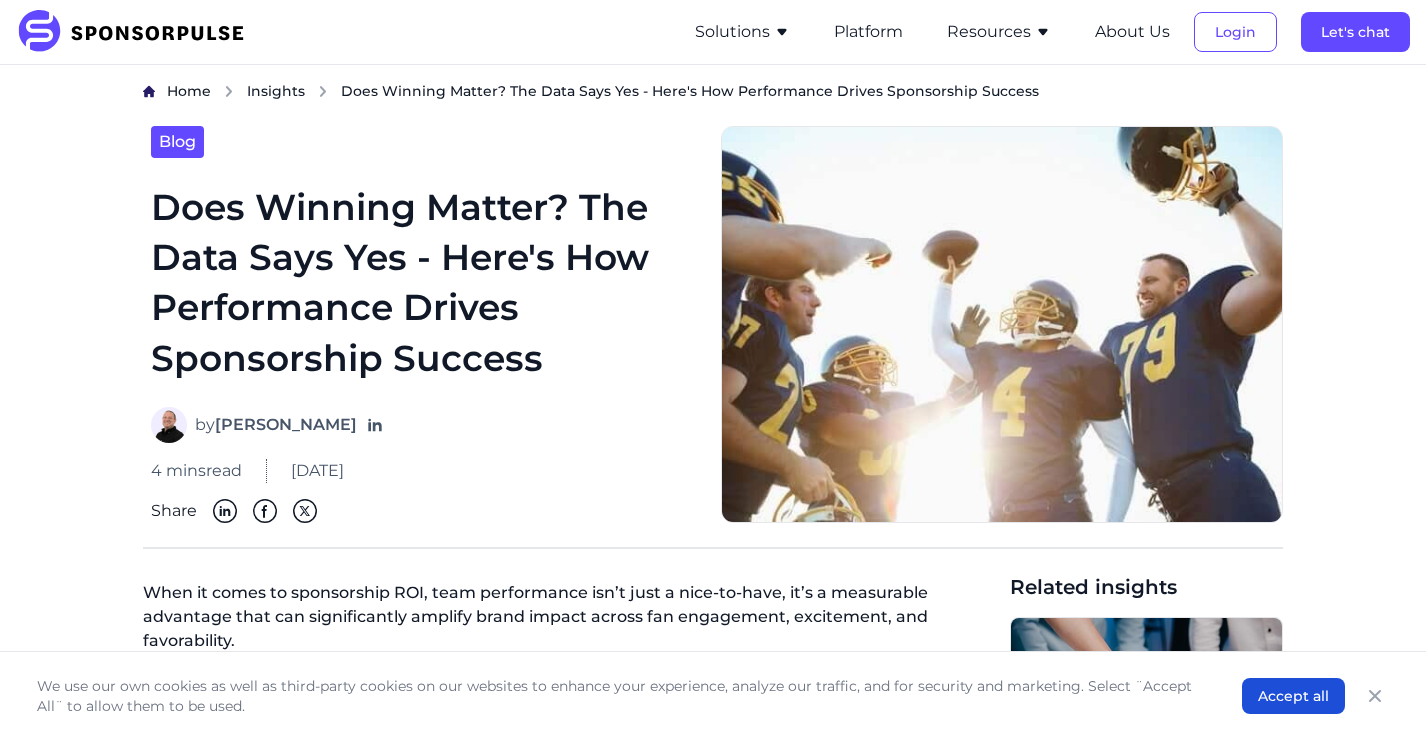 scroll, scrollTop: 0, scrollLeft: 0, axis: both 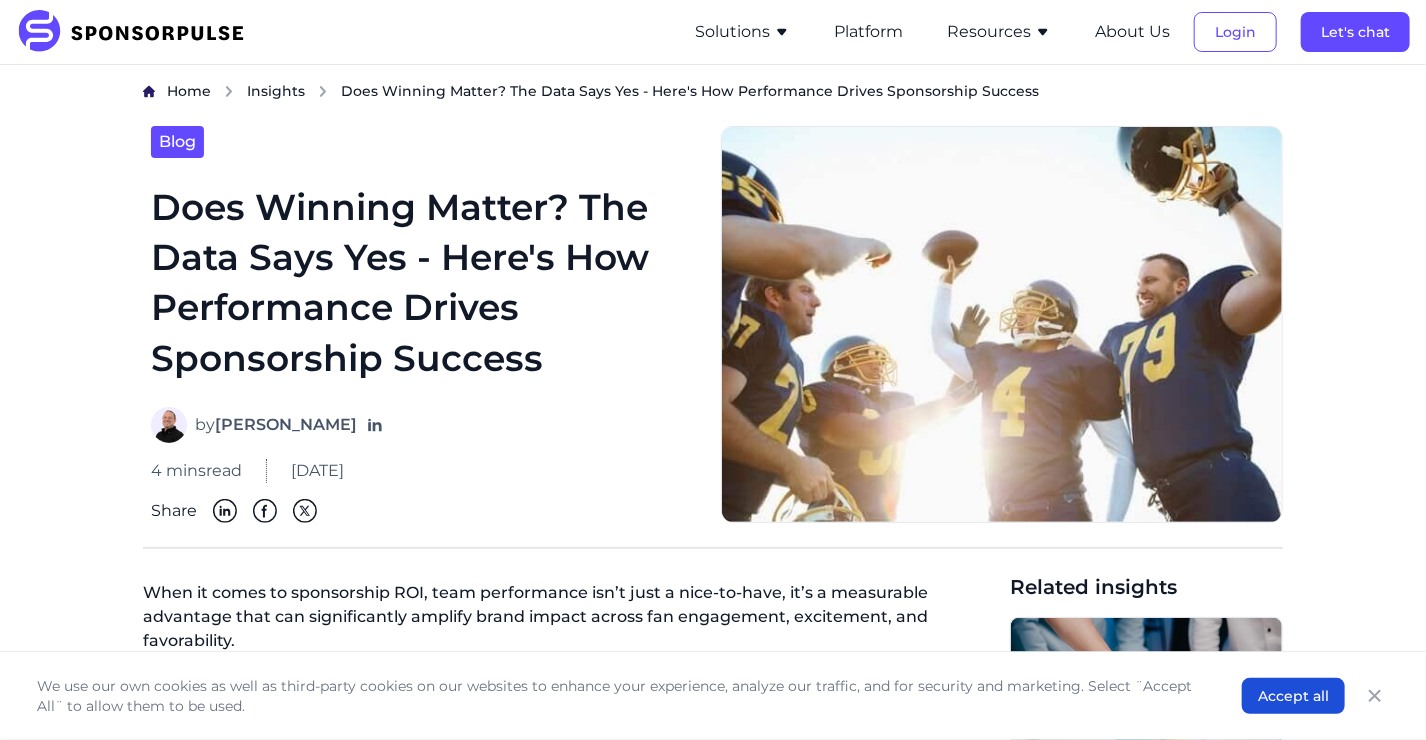 click on "Does Winning Matter? The Data Says Yes - Here's How Performance Drives Sponsorship Success" at bounding box center (424, 283) 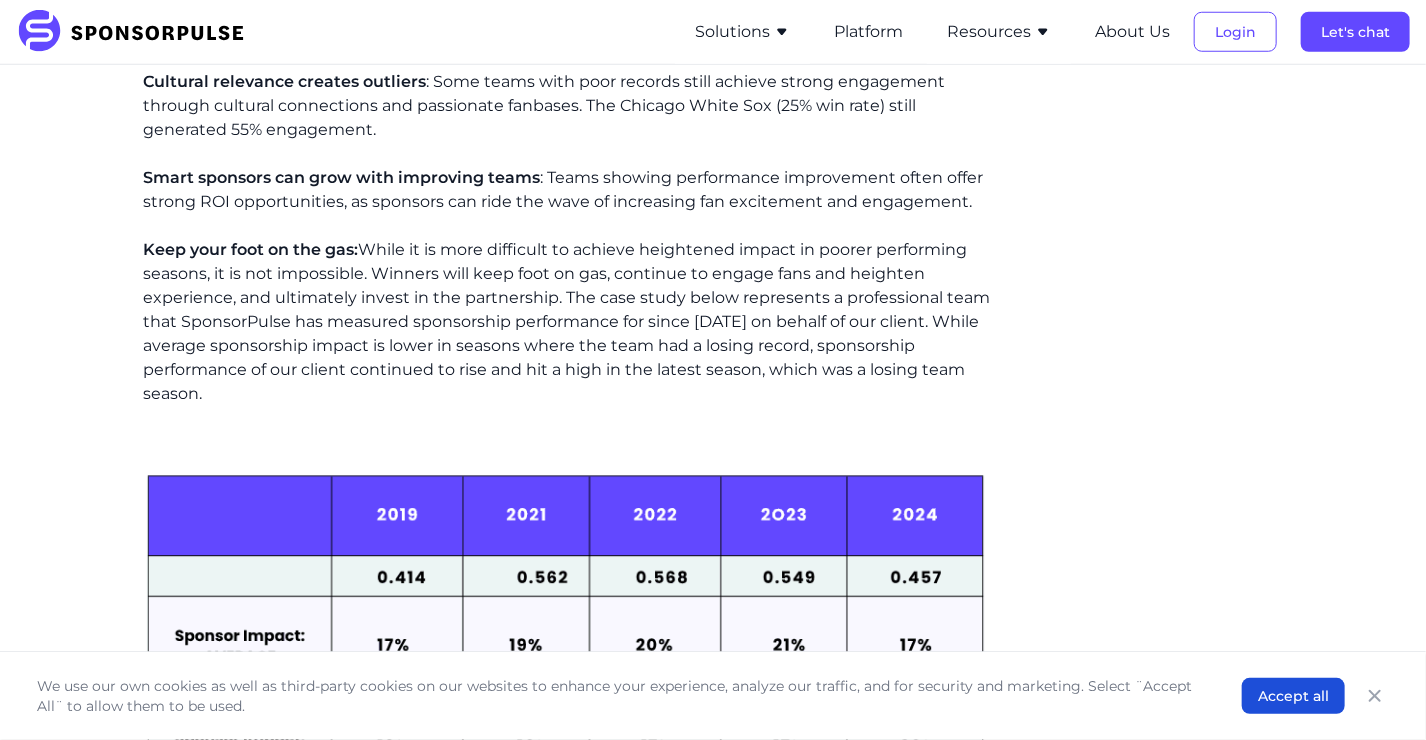 scroll, scrollTop: 4440, scrollLeft: 0, axis: vertical 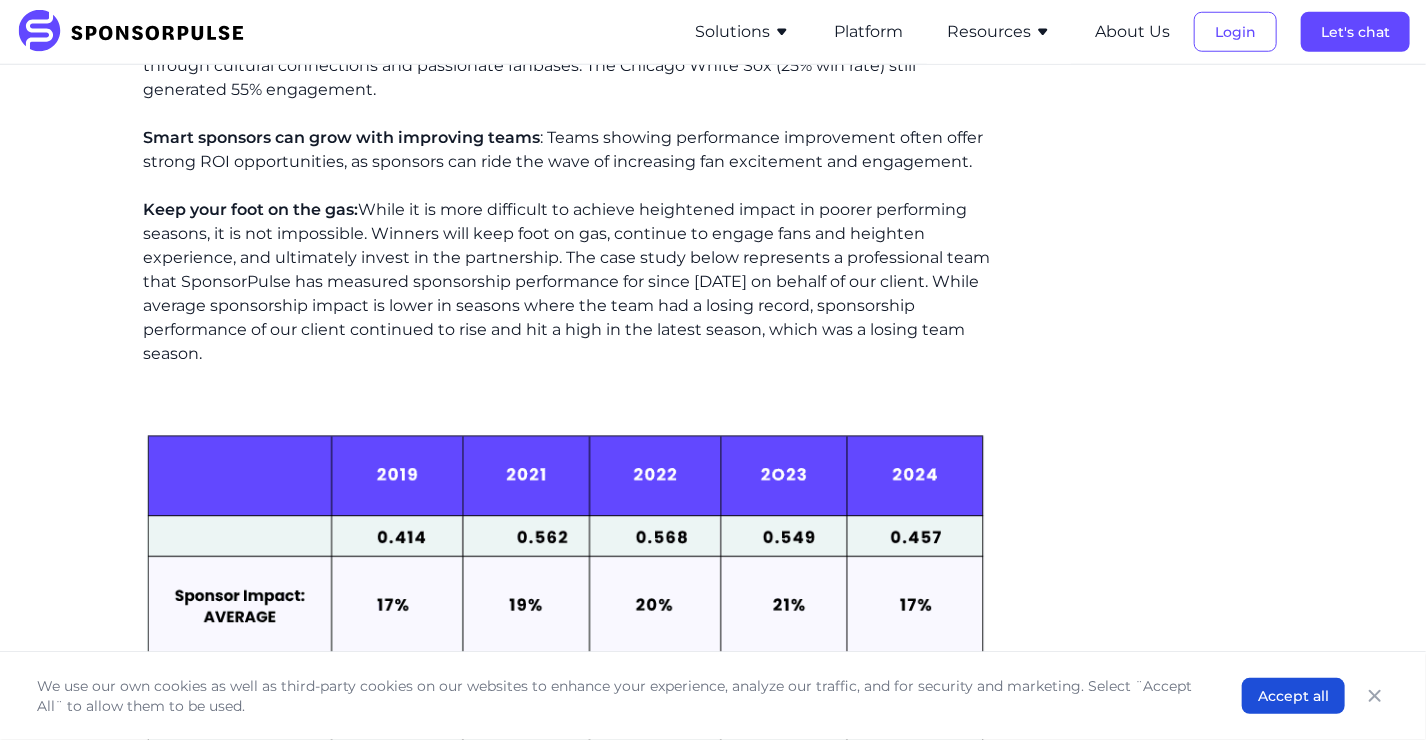 click at bounding box center [568, 598] 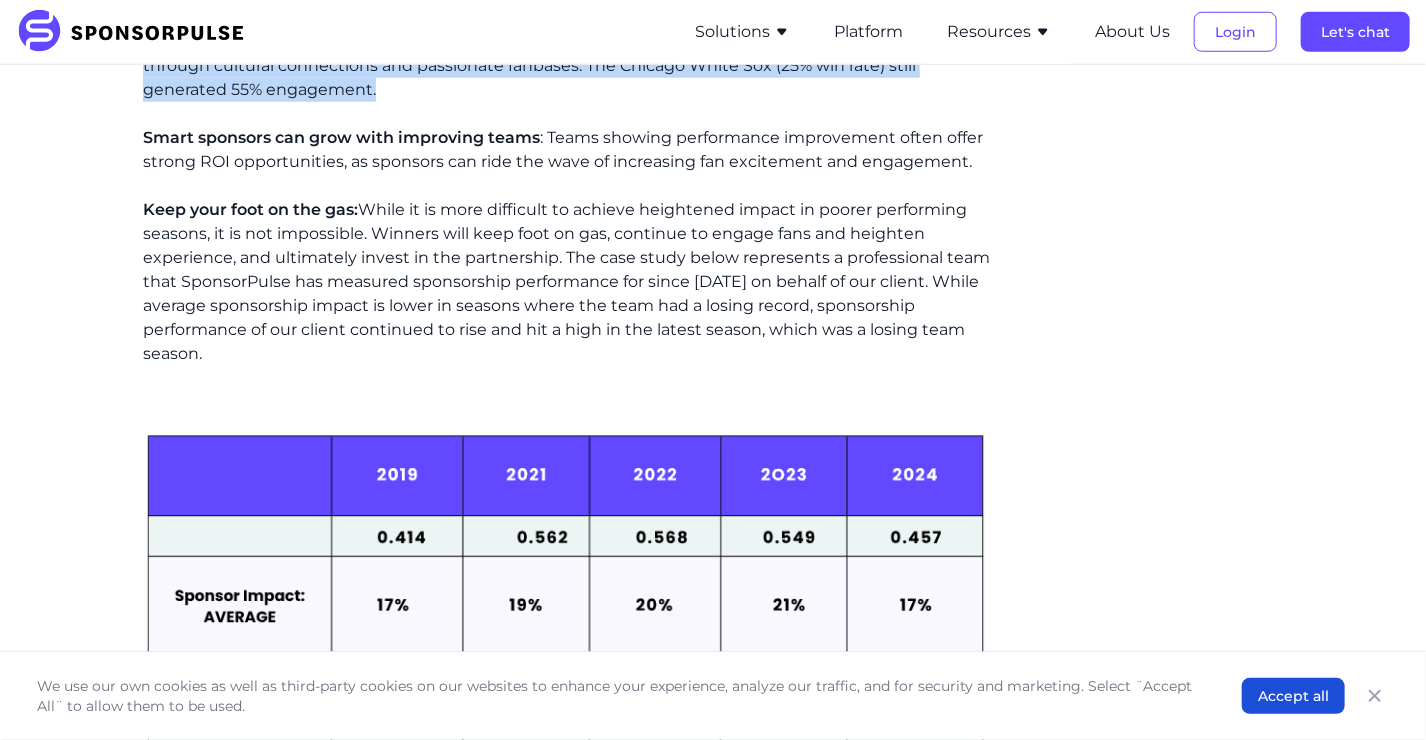 click on "Home Insights Does Winning Matter? The Data Says Yes - Here's How Performance Drives Sponsorship Success Blog Does Winning Matter? The Data Says Yes - Here's How Performance Drives Sponsorship Success by  [PERSON_NAME] 4   mins  read   [DATE] Share When it comes to sponsorship ROI, team performance isn’t just a nice-to-have, it’s a measurable advantage that can significantly amplify brand impact across fan engagement, excitement, and favorability. Every sponsorship executive faces the same strategic question: Does team performance really impact our brand partnership ROI? The answer, according to our comprehensive analysis of over 60 professional teams across major leagues, is a resounding yes.  Winning teams consistently outperform losing teams across key sponsorship performance metrics,  and the differences are often more significant than many brands realize. The performance advantage is real and measurable The overall impact tells the story But engagement is just the beginning.  Celtics Bruins" at bounding box center (713, -1575) 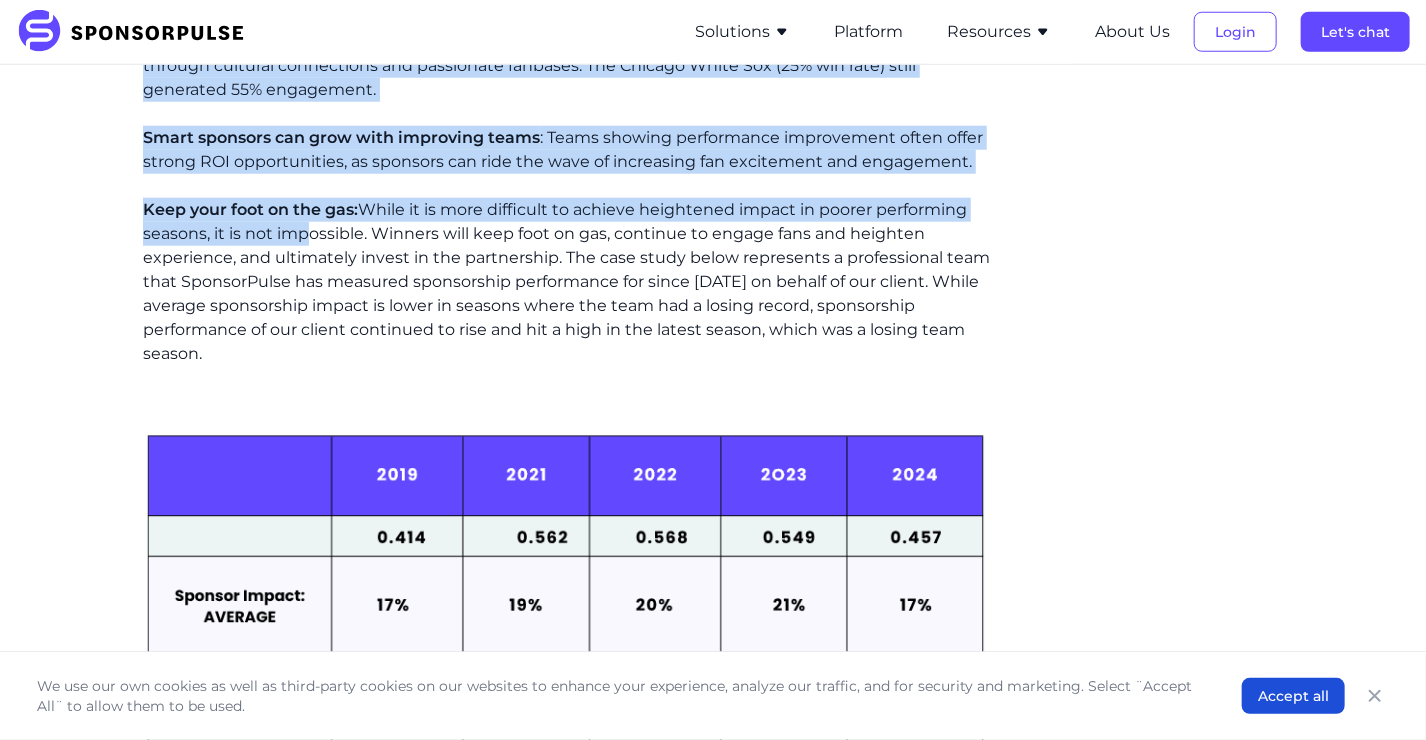 drag, startPoint x: 133, startPoint y: 108, endPoint x: 310, endPoint y: 201, distance: 199.94499 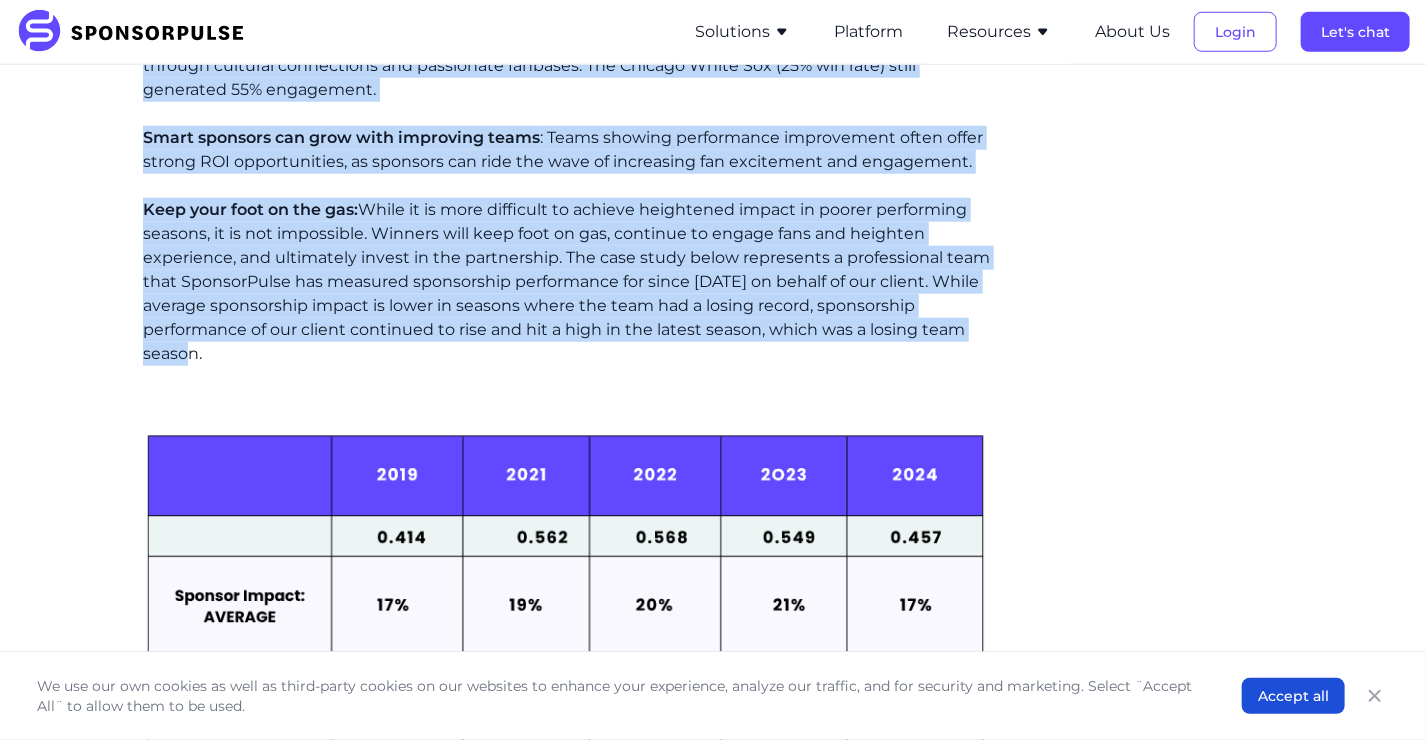 drag, startPoint x: 310, startPoint y: 201, endPoint x: 409, endPoint y: 348, distance: 177.22867 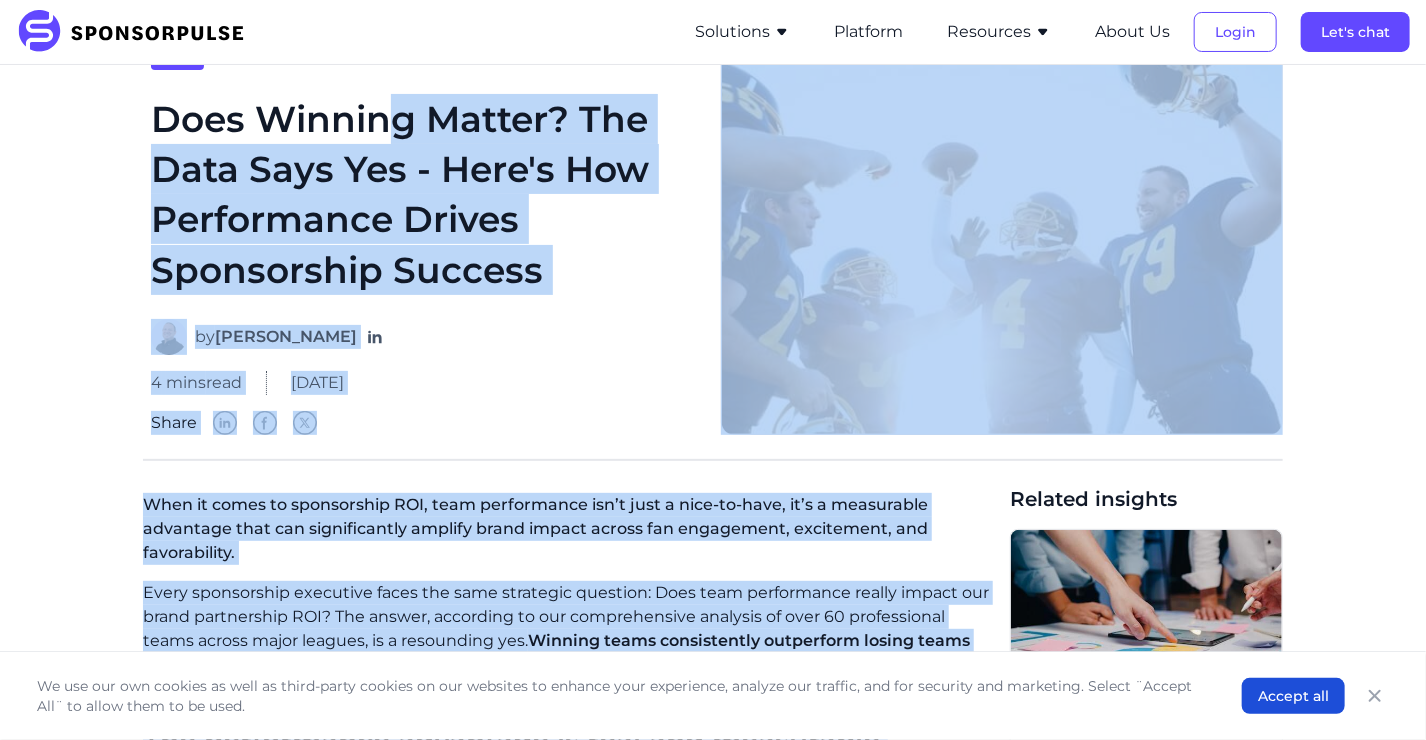 scroll, scrollTop: 0, scrollLeft: 0, axis: both 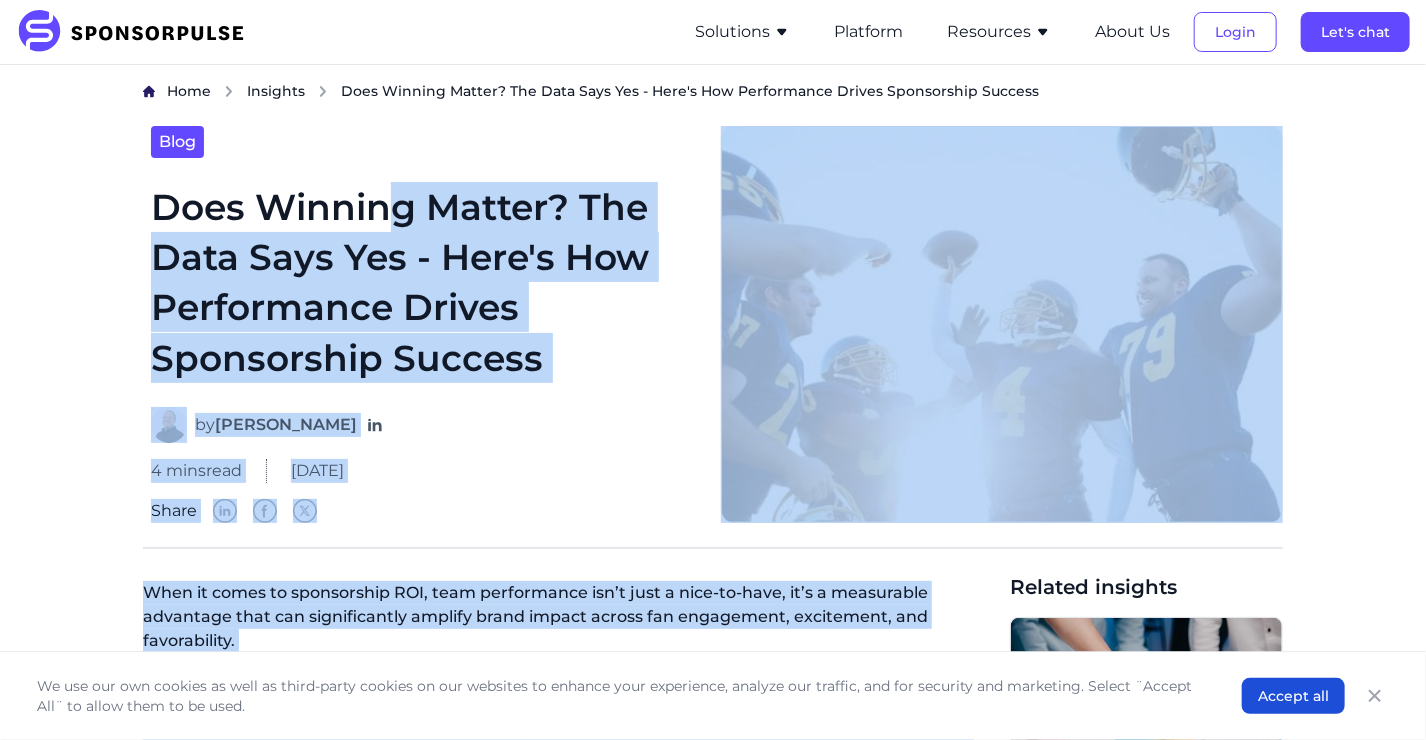 click on "Home Insights Does Winning Matter? The Data Says Yes - Here's How Performance Drives Sponsorship Success Blog Does Winning Matter? The Data Says Yes - Here's How Performance Drives Sponsorship Success by  [PERSON_NAME] 4   mins  read   [DATE] Share When it comes to sponsorship ROI, team performance isn’t just a nice-to-have, it’s a measurable advantage that can significantly amplify brand impact across fan engagement, excitement, and favorability. Every sponsorship executive faces the same strategic question: Does team performance really impact our brand partnership ROI? The answer, according to our comprehensive analysis of over 60 professional teams across major leagues, is a resounding yes.  Winning teams consistently outperform losing teams across key sponsorship performance metrics,  and the differences are often more significant than many brands realize. The performance advantage is real and measurable The overall impact tells the story But engagement is just the beginning.  Celtics Bruins" at bounding box center (713, 2865) 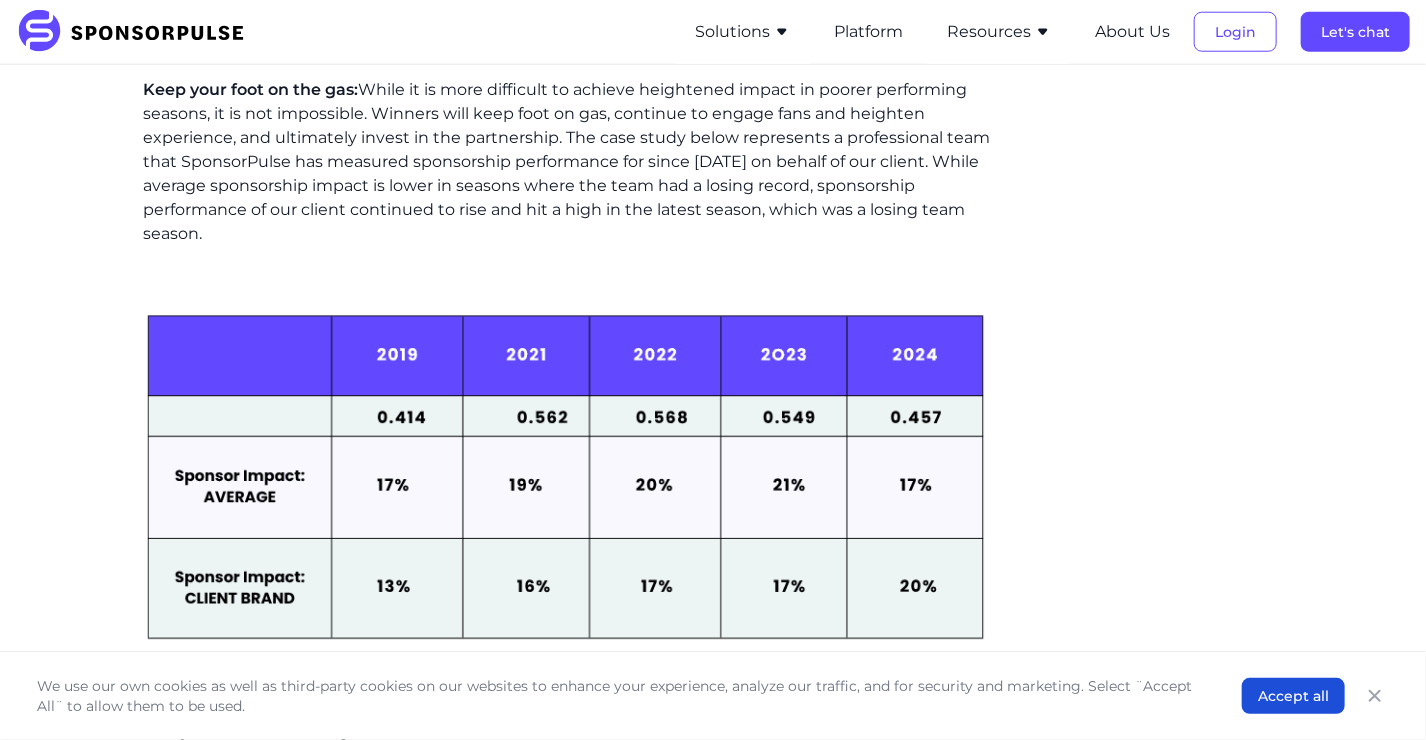 scroll, scrollTop: 4600, scrollLeft: 0, axis: vertical 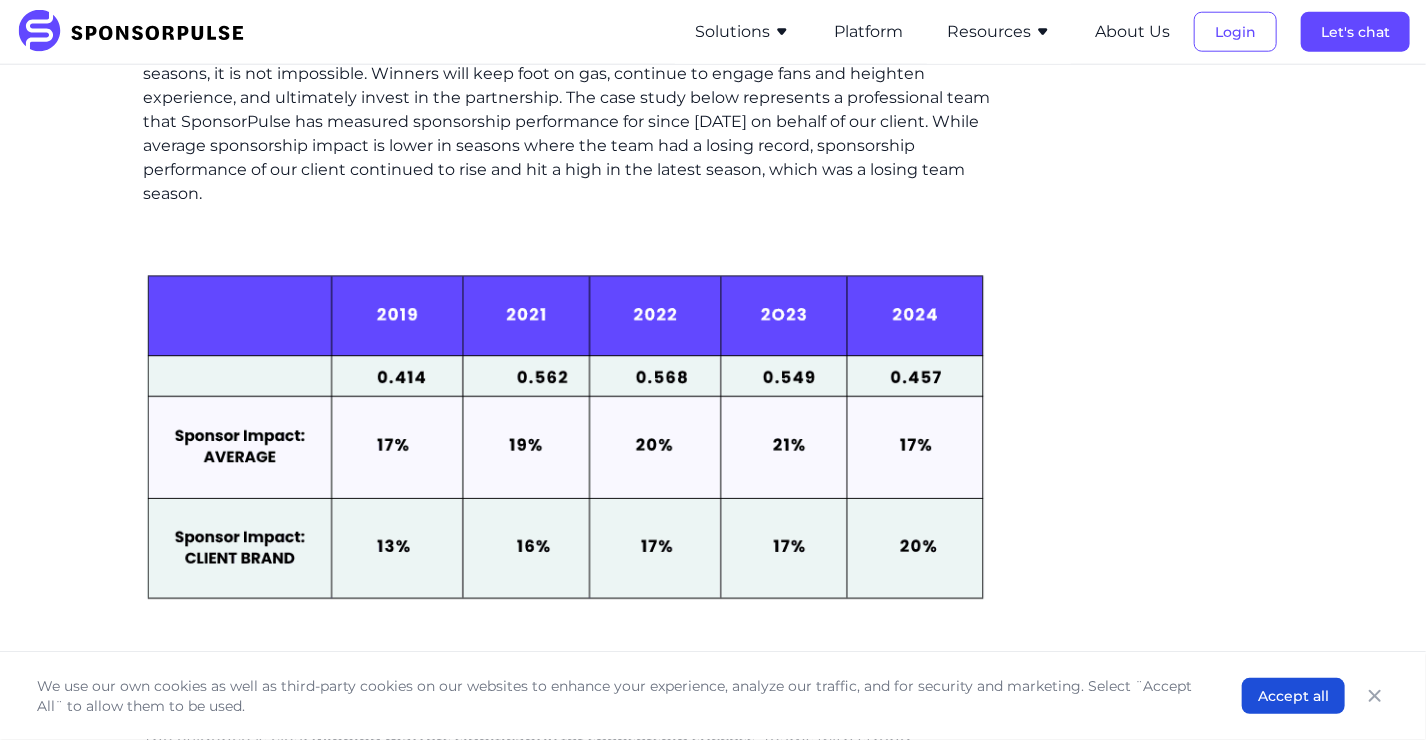 click at bounding box center (568, 438) 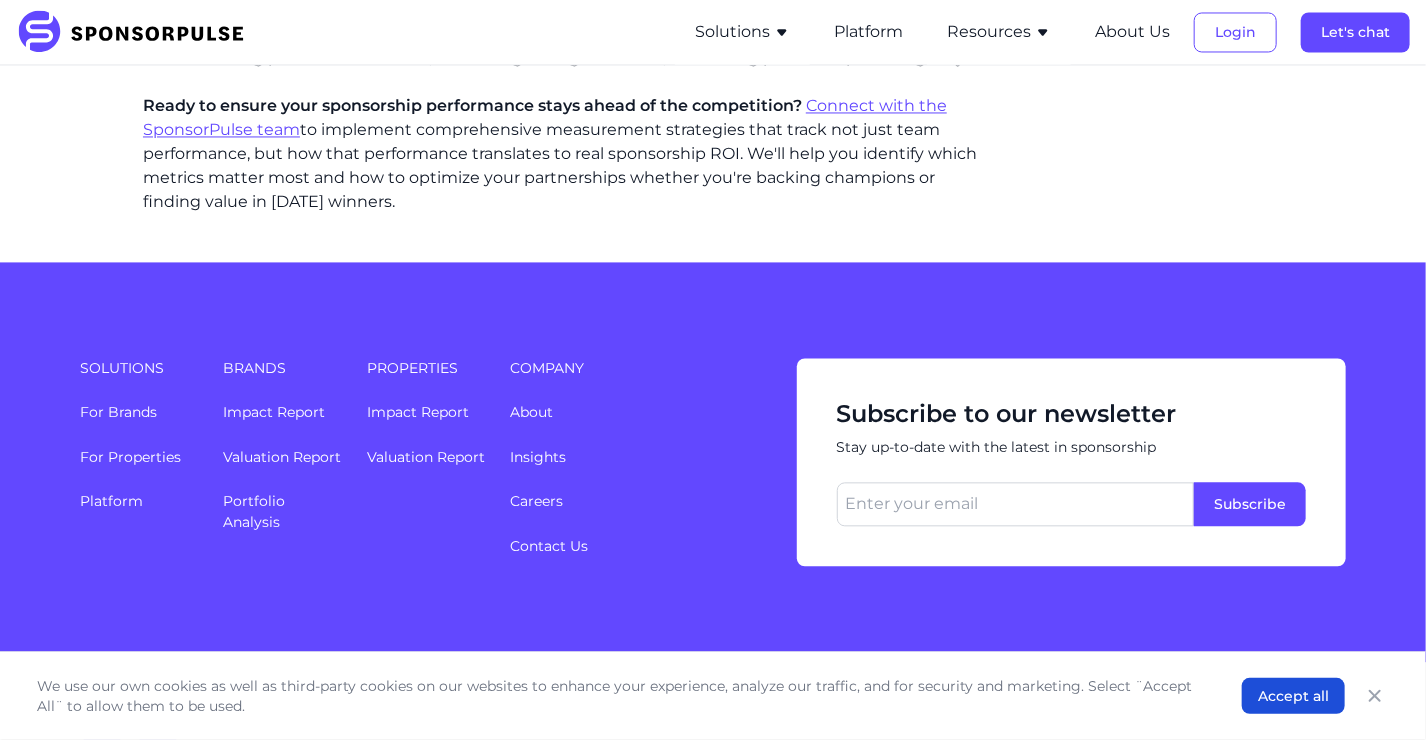 scroll, scrollTop: 5430, scrollLeft: 0, axis: vertical 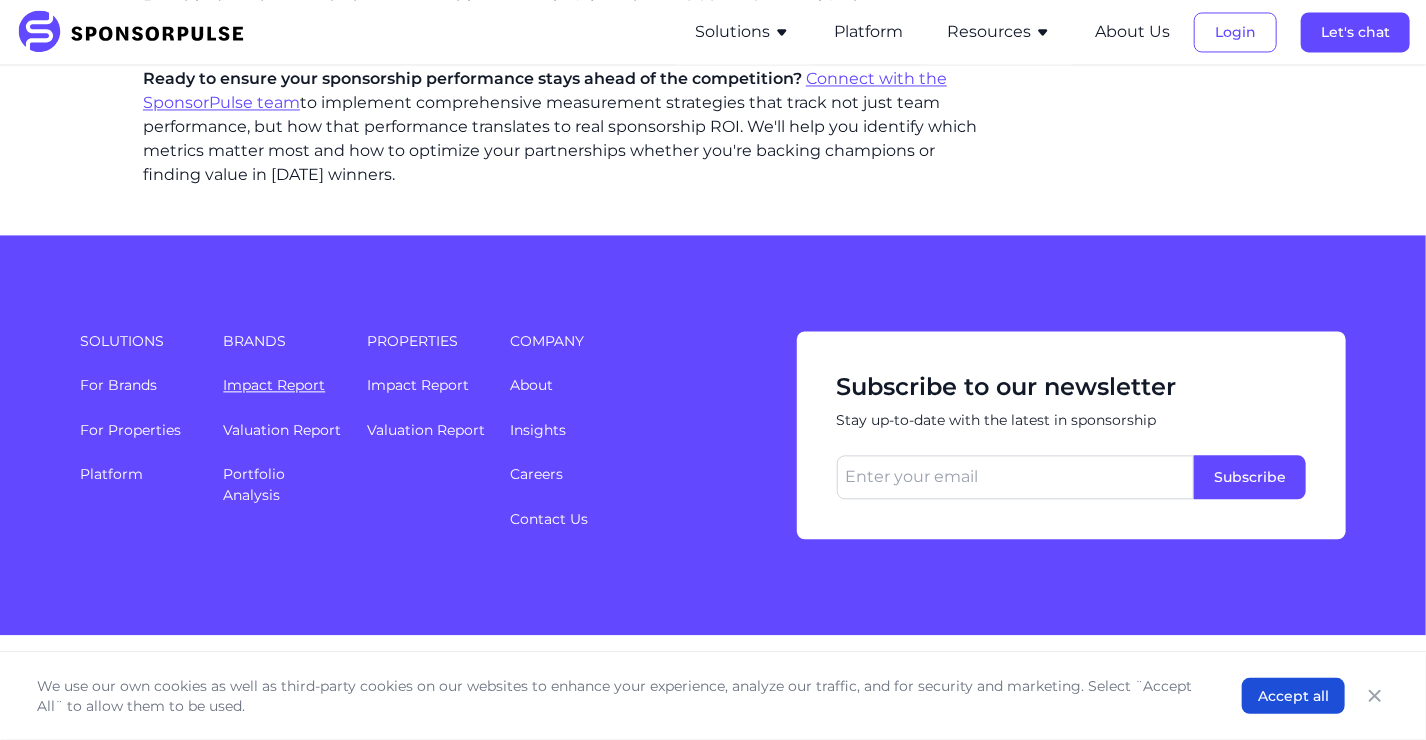 click on "Impact Report" at bounding box center (274, 385) 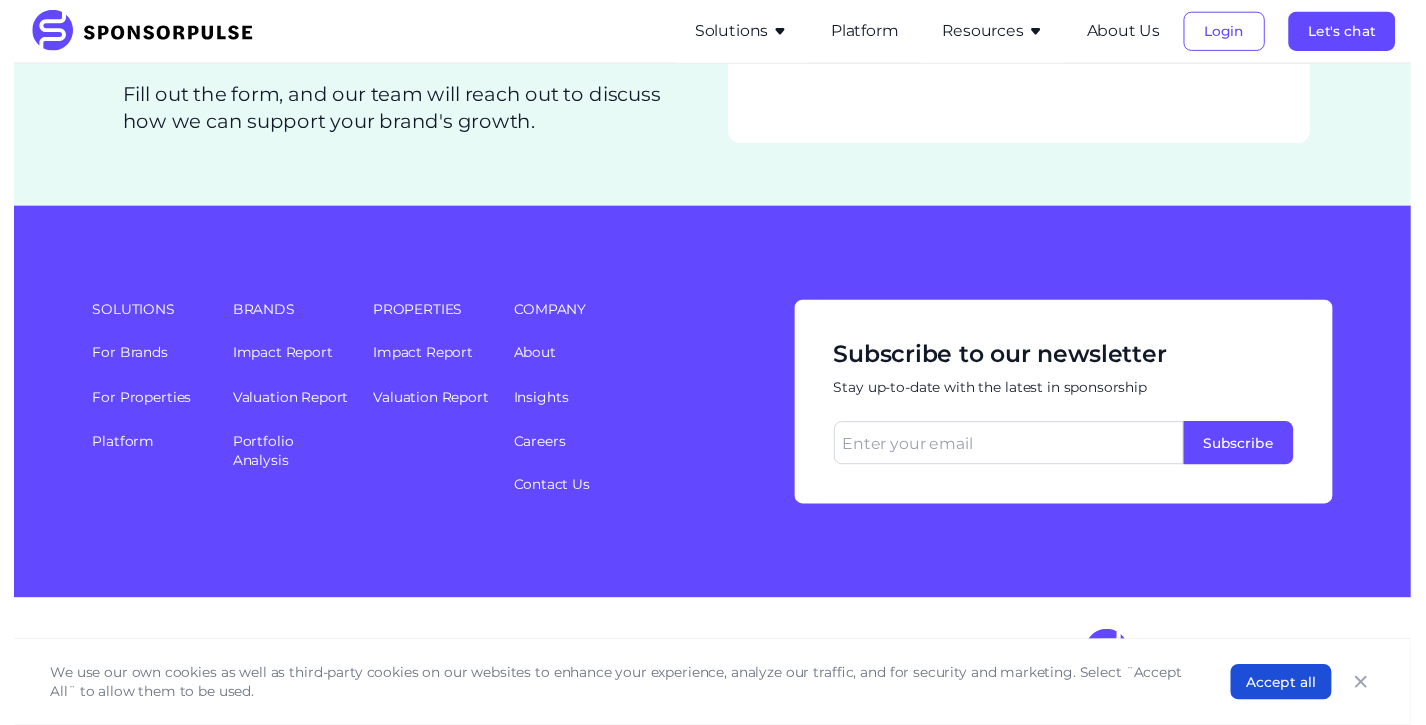 scroll, scrollTop: 0, scrollLeft: 0, axis: both 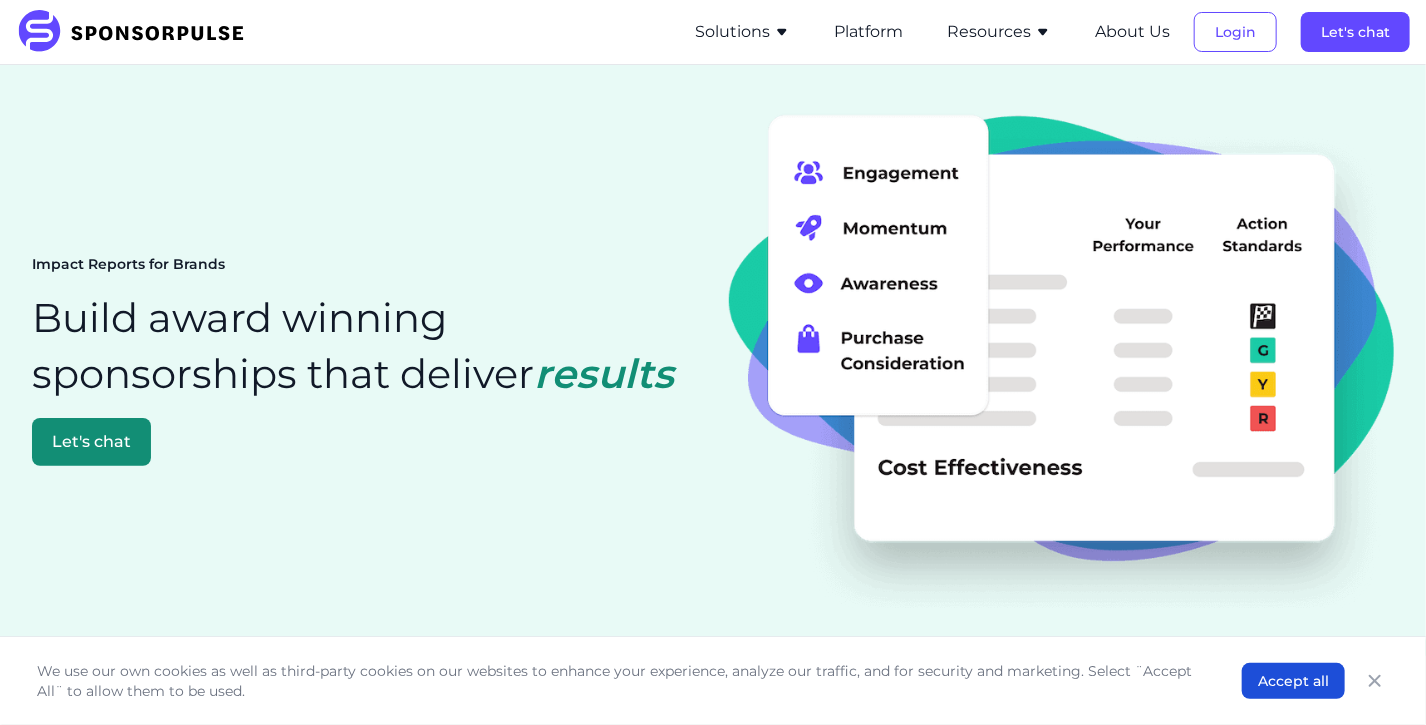 click on "Build award winning sponsorships that deliver  results" at bounding box center (364, 346) 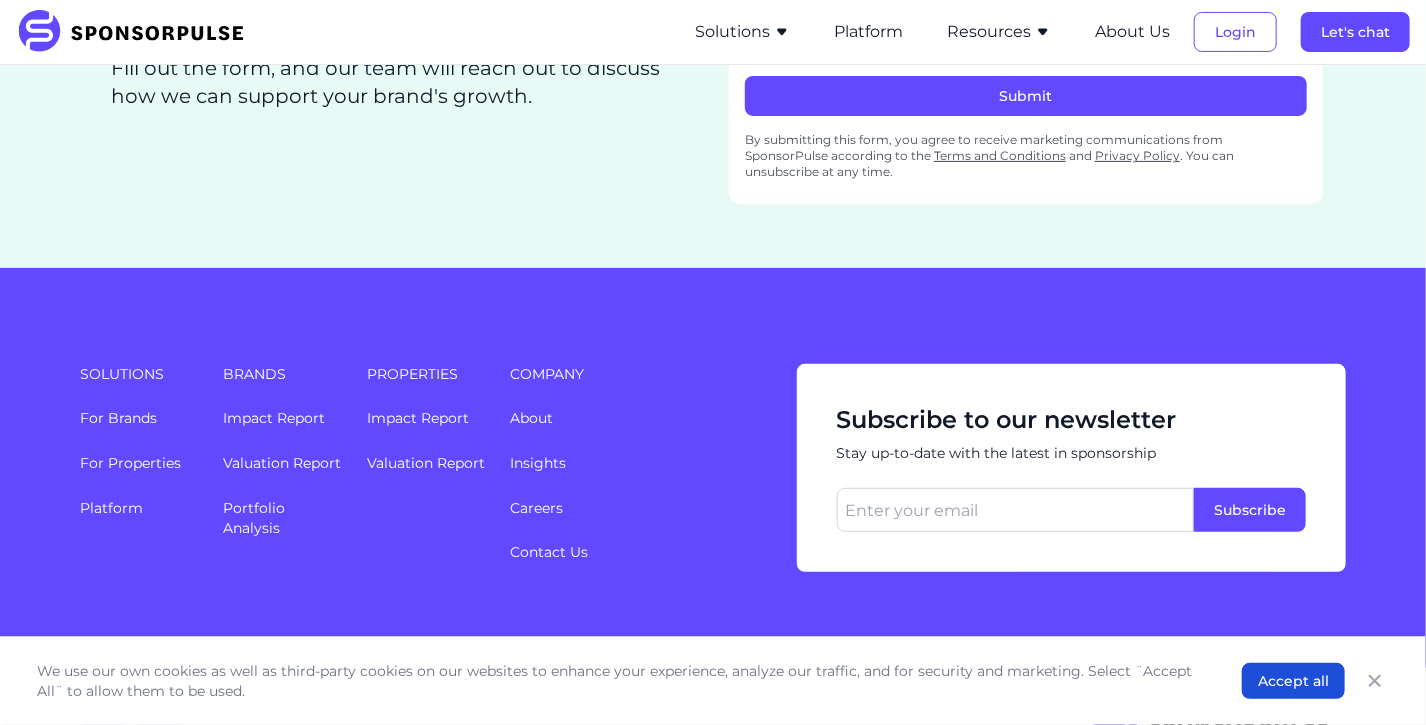 scroll, scrollTop: 3839, scrollLeft: 0, axis: vertical 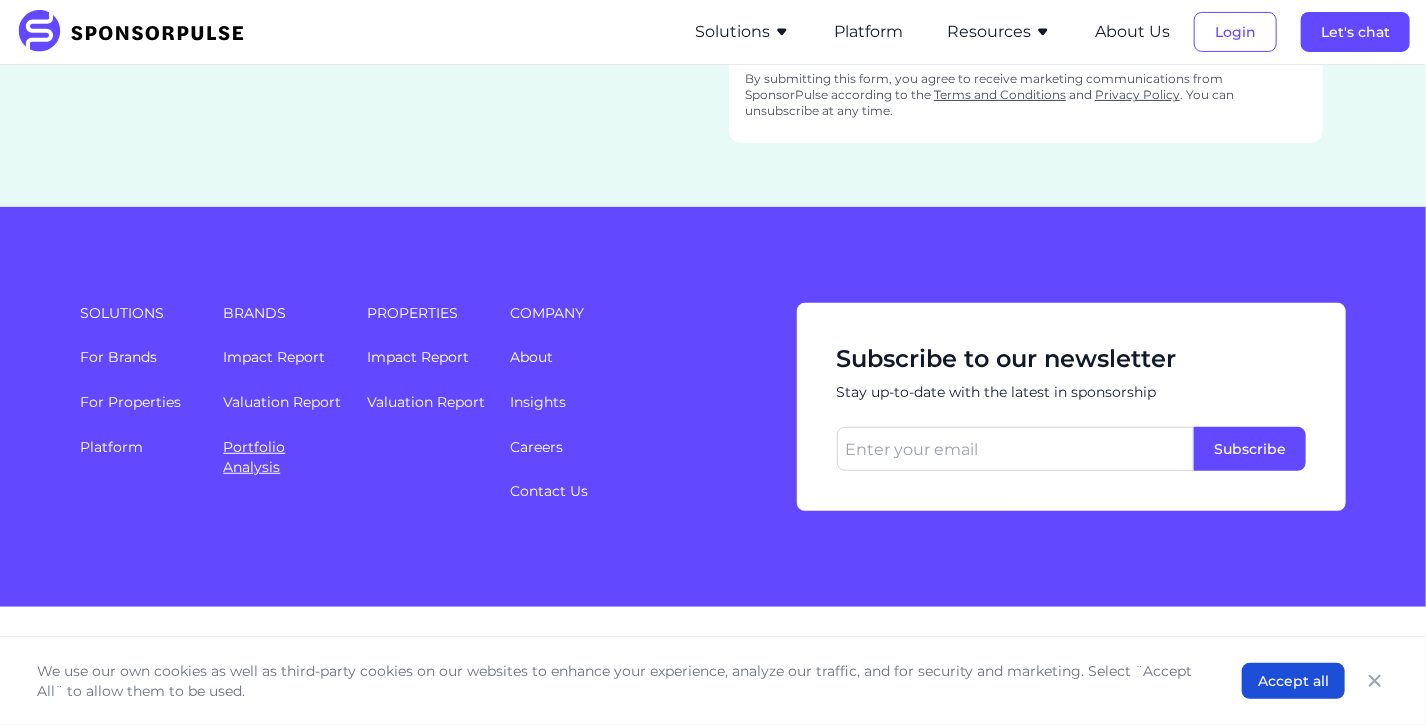 click on "Portfolio Analysis" at bounding box center (254, 457) 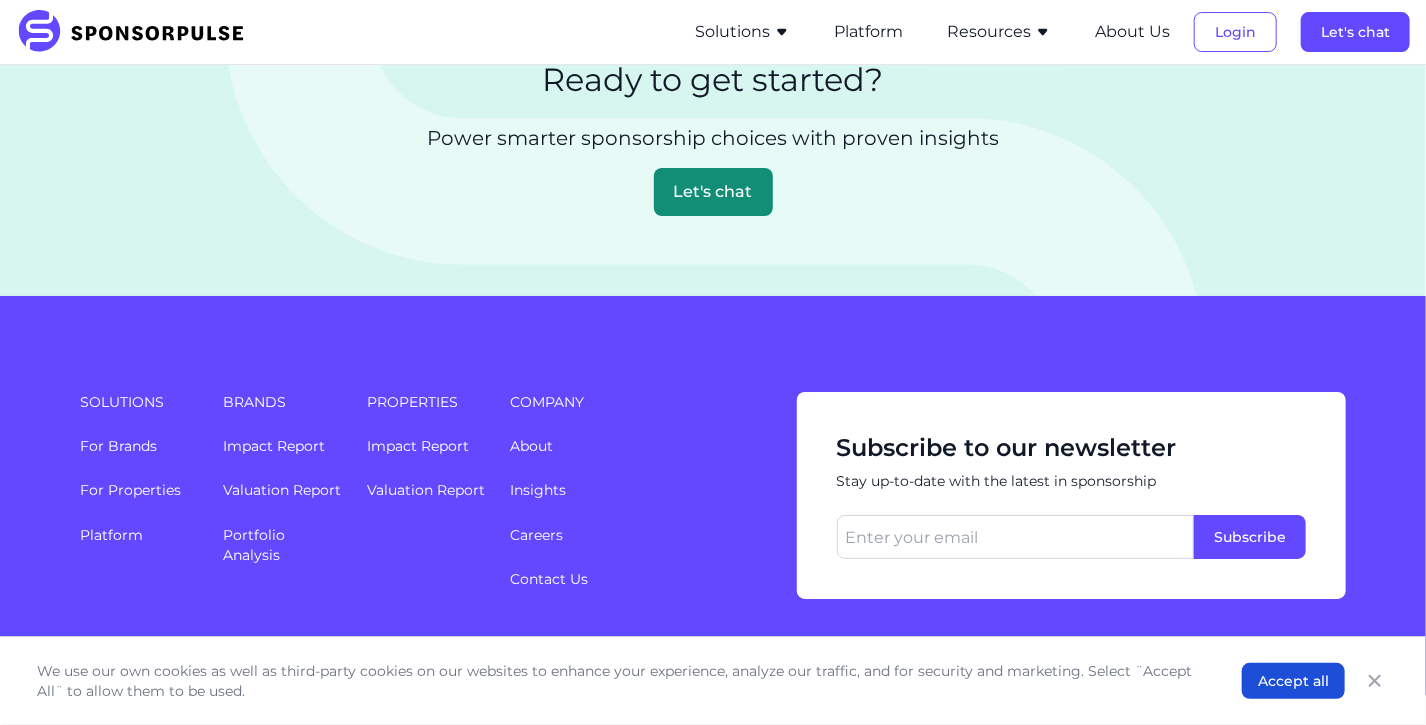 scroll, scrollTop: 3469, scrollLeft: 0, axis: vertical 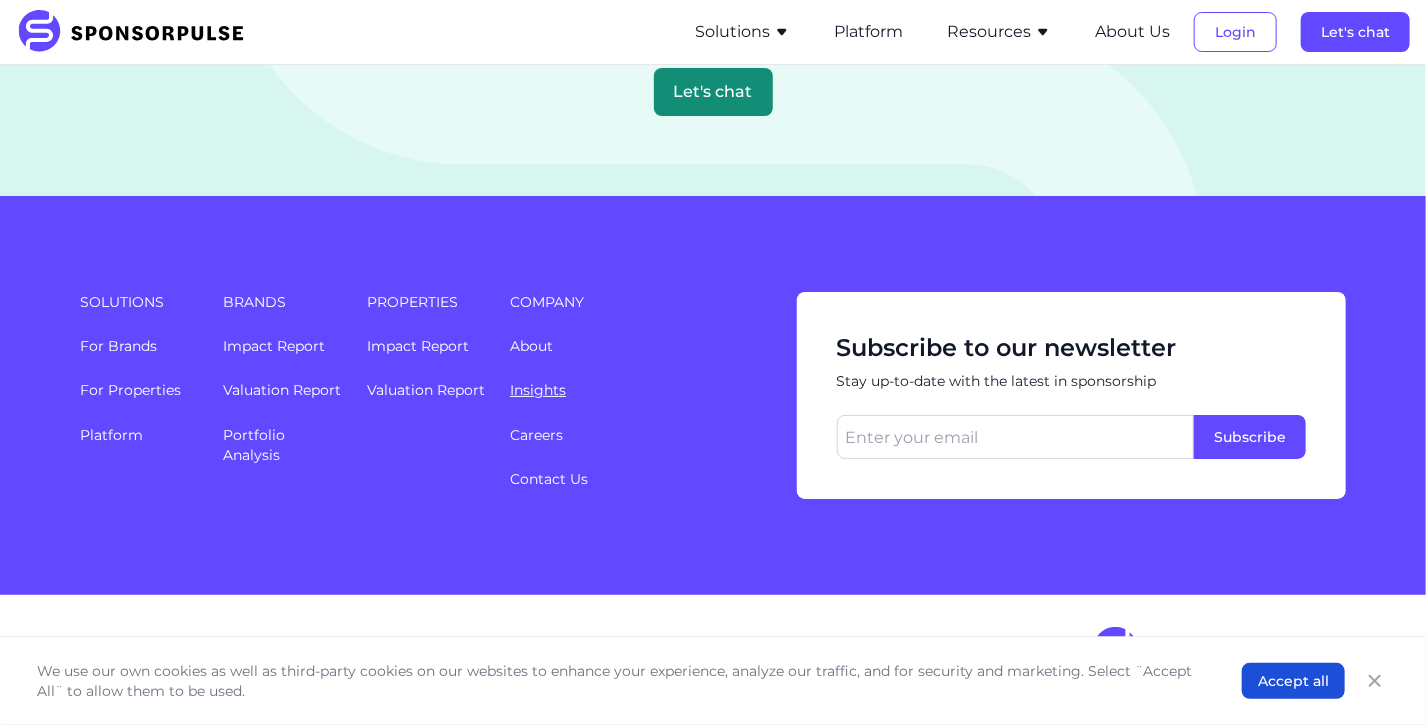 click on "Insights" at bounding box center (538, 390) 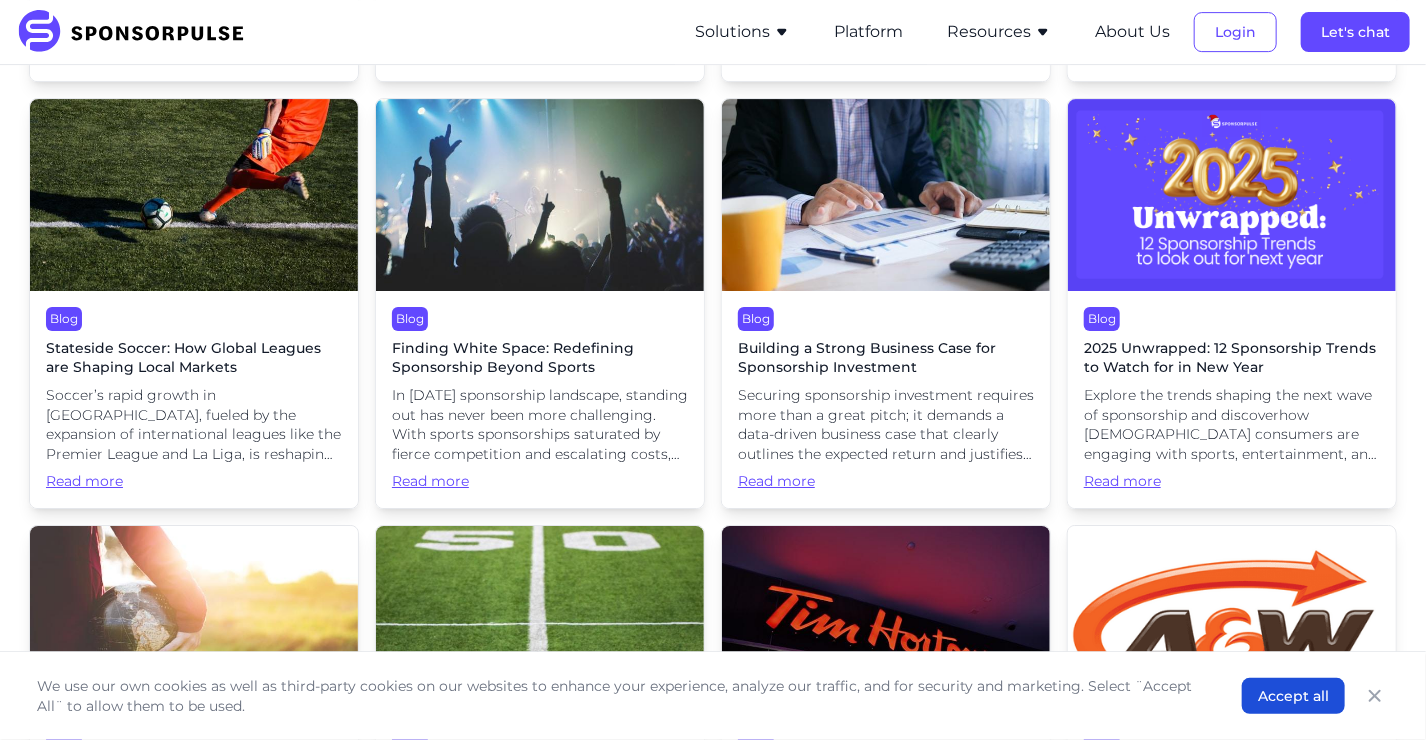 scroll, scrollTop: 3240, scrollLeft: 0, axis: vertical 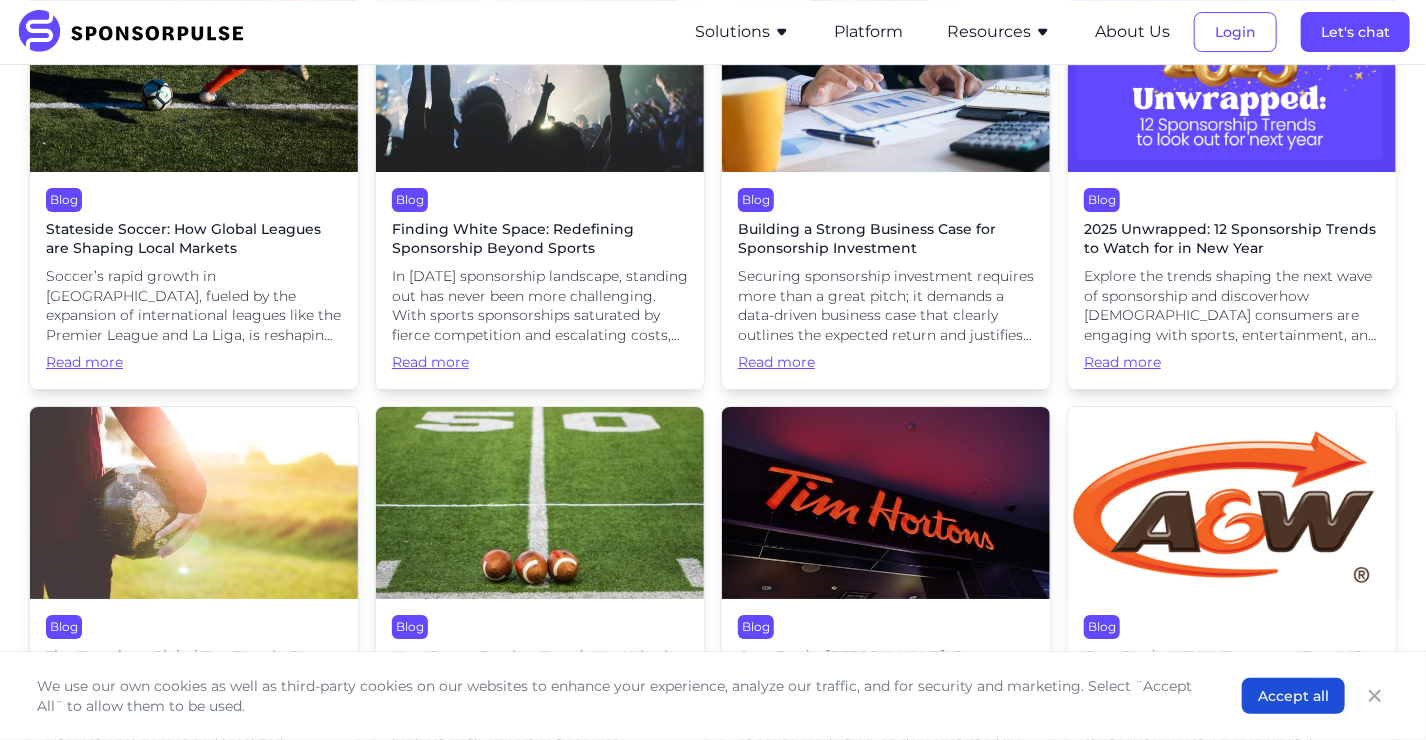 click on "Read more" at bounding box center [194, 363] 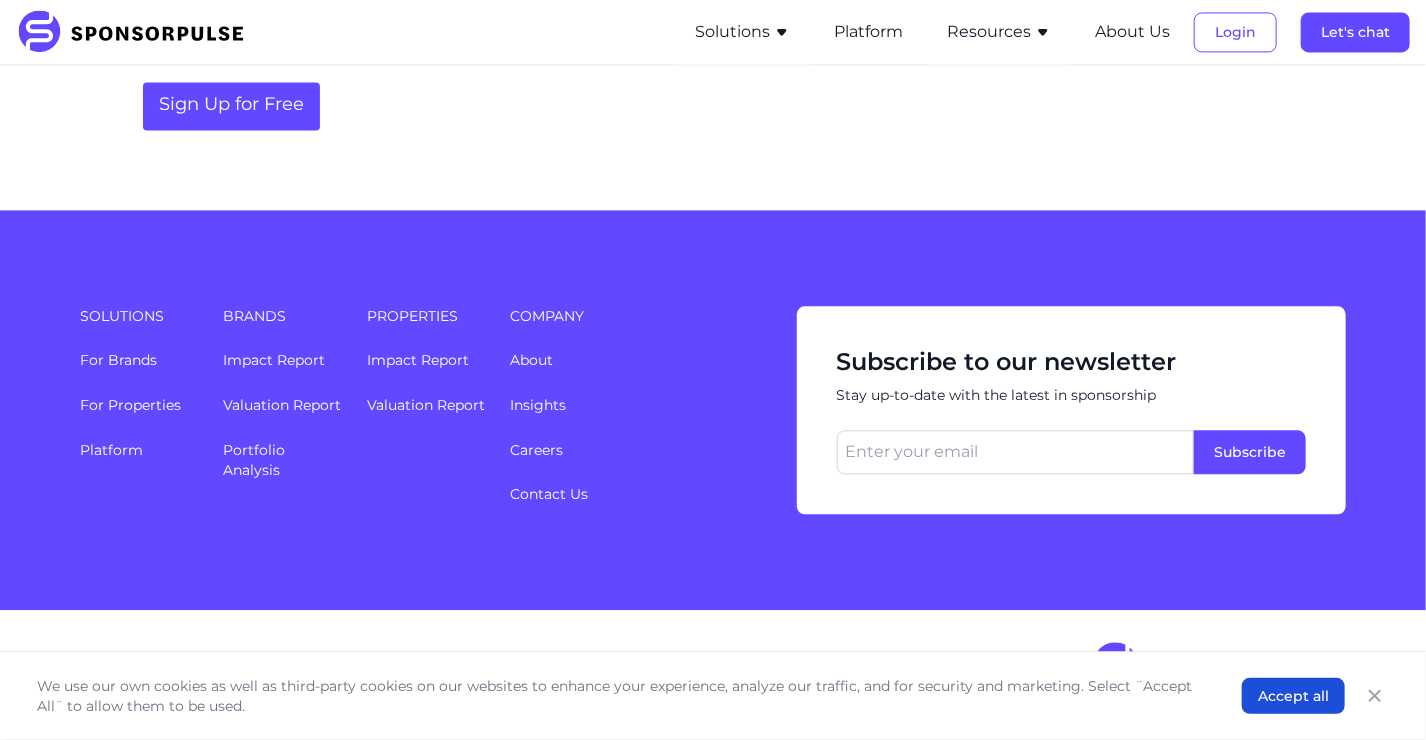 scroll, scrollTop: 0, scrollLeft: 0, axis: both 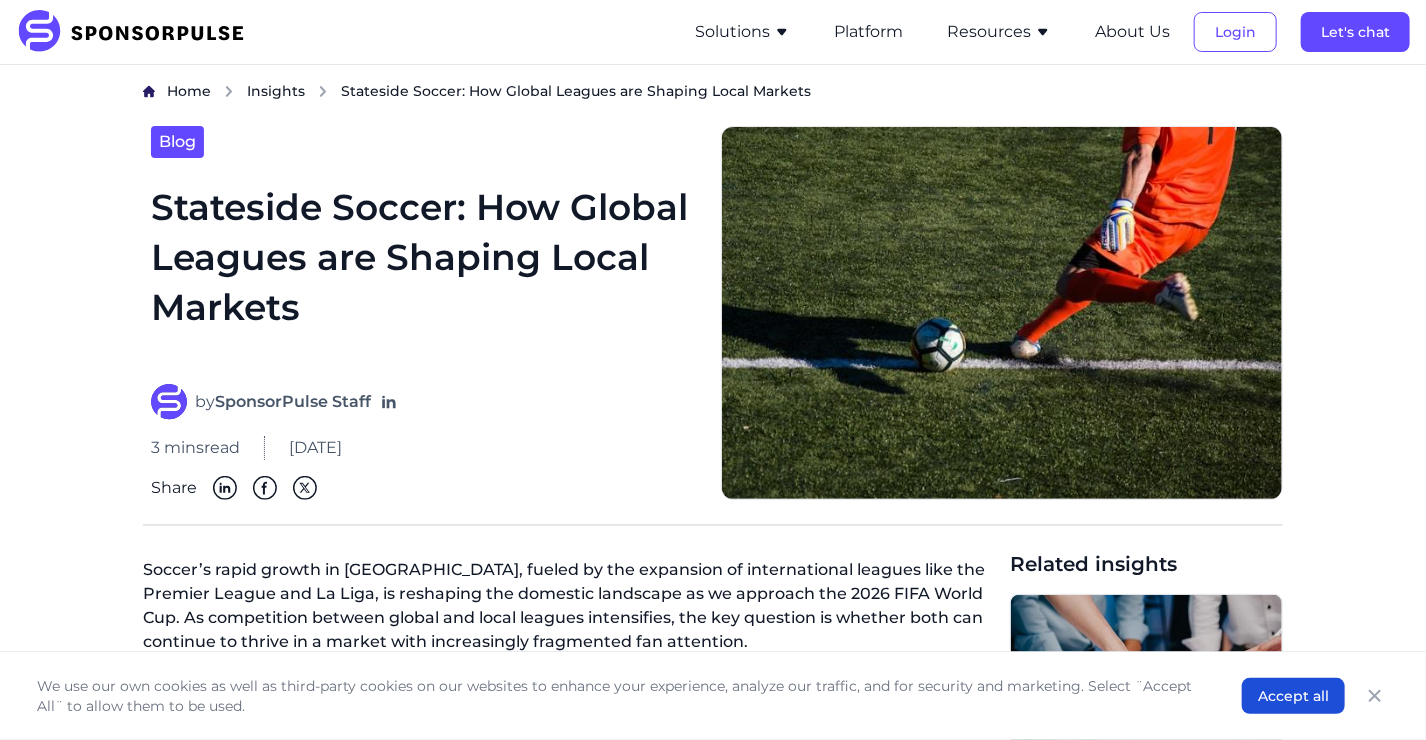 click on "Stateside Soccer: How Global Leagues are Shaping Local Markets" at bounding box center [424, 271] 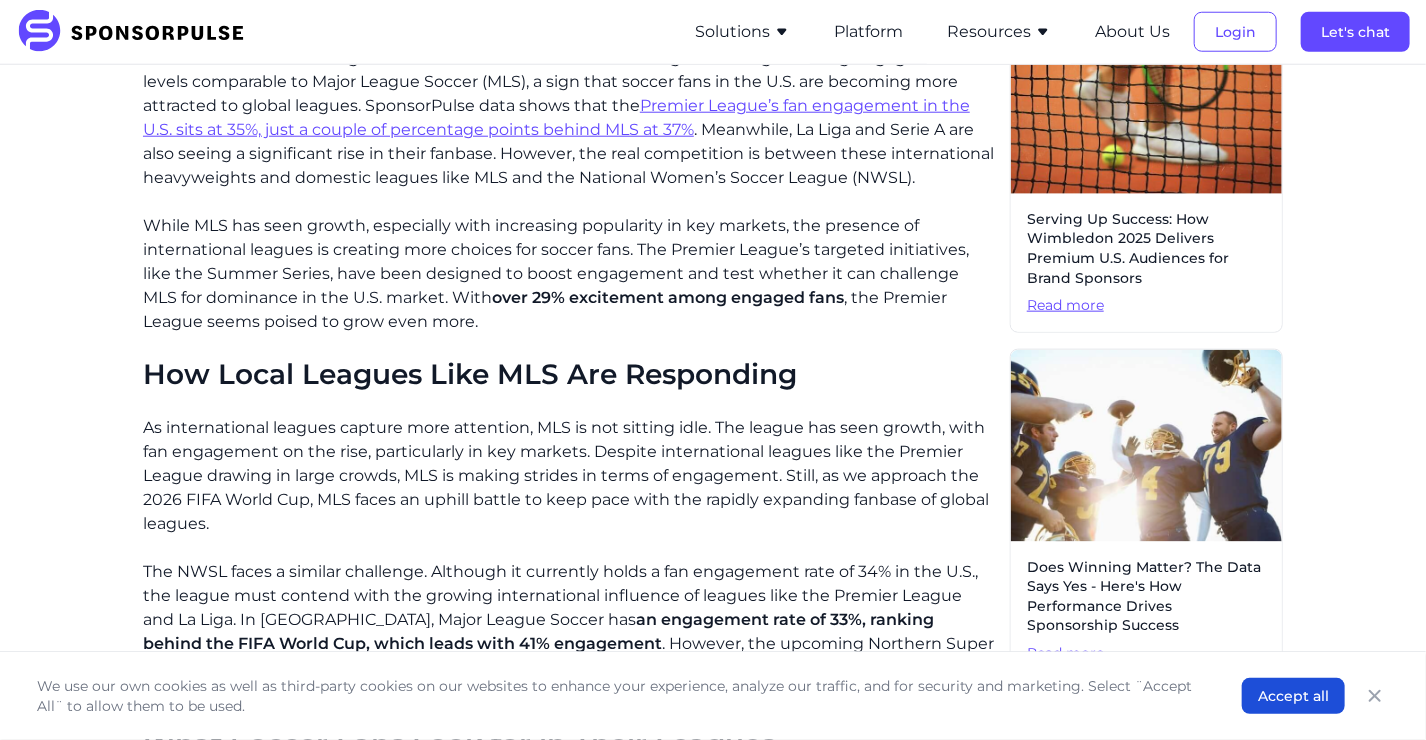 scroll, scrollTop: 920, scrollLeft: 0, axis: vertical 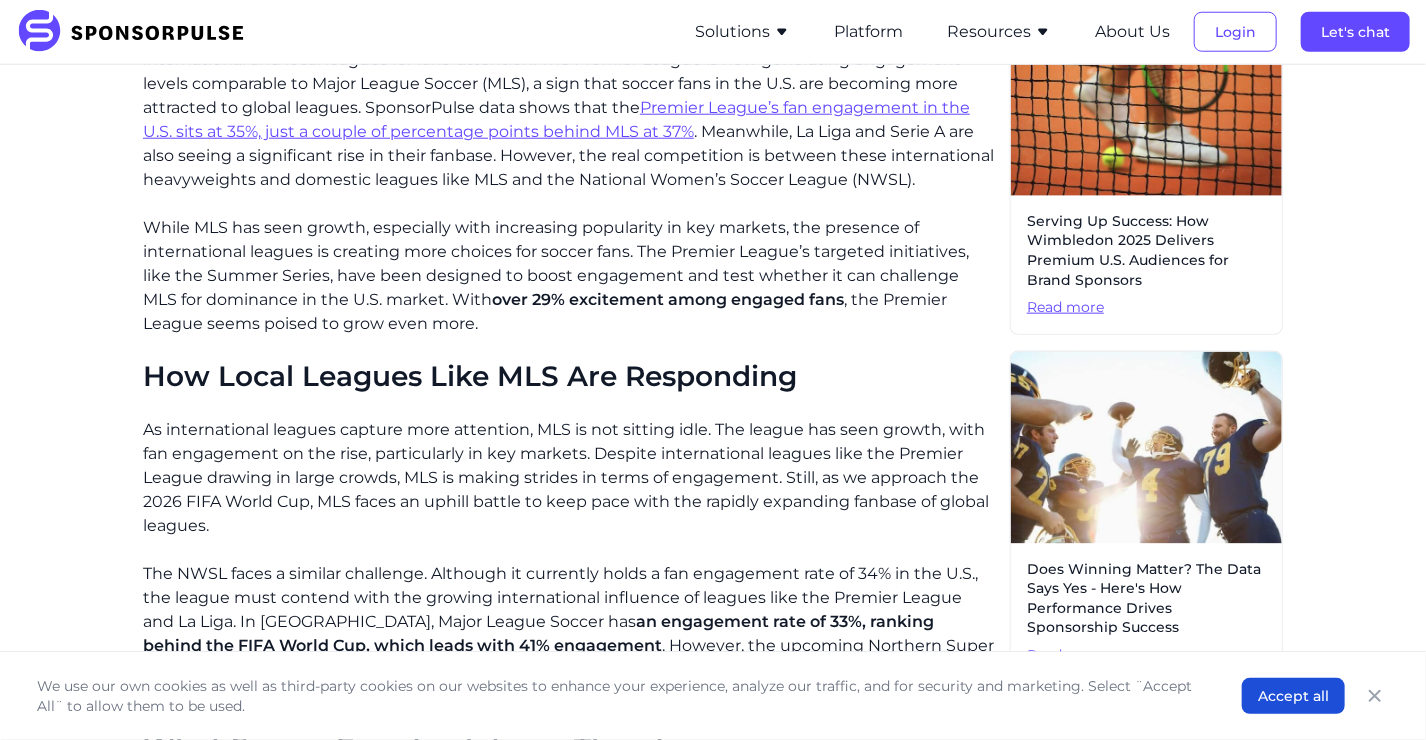 click on "One of the most significant developments in North American soccer is the growing competition between international and local leagues for fans' attention. The Premier League is now generating engagement levels comparable to Major League Soccer (MLS), a sign that soccer fans in the U.S. are becoming more attracted to global leagues. SponsorPulse data shows that the  Premier League’s fan engagement in the U.S. sits at 35%, just a couple of percentage points behind MLS at 37% . Meanwhile, La Liga and Serie A are also seeing a significant rise in their fanbase. However, the real competition is between these international heavyweights and domestic leagues like MLS and the National Women’s Soccer League (NWSL)." at bounding box center [568, 108] 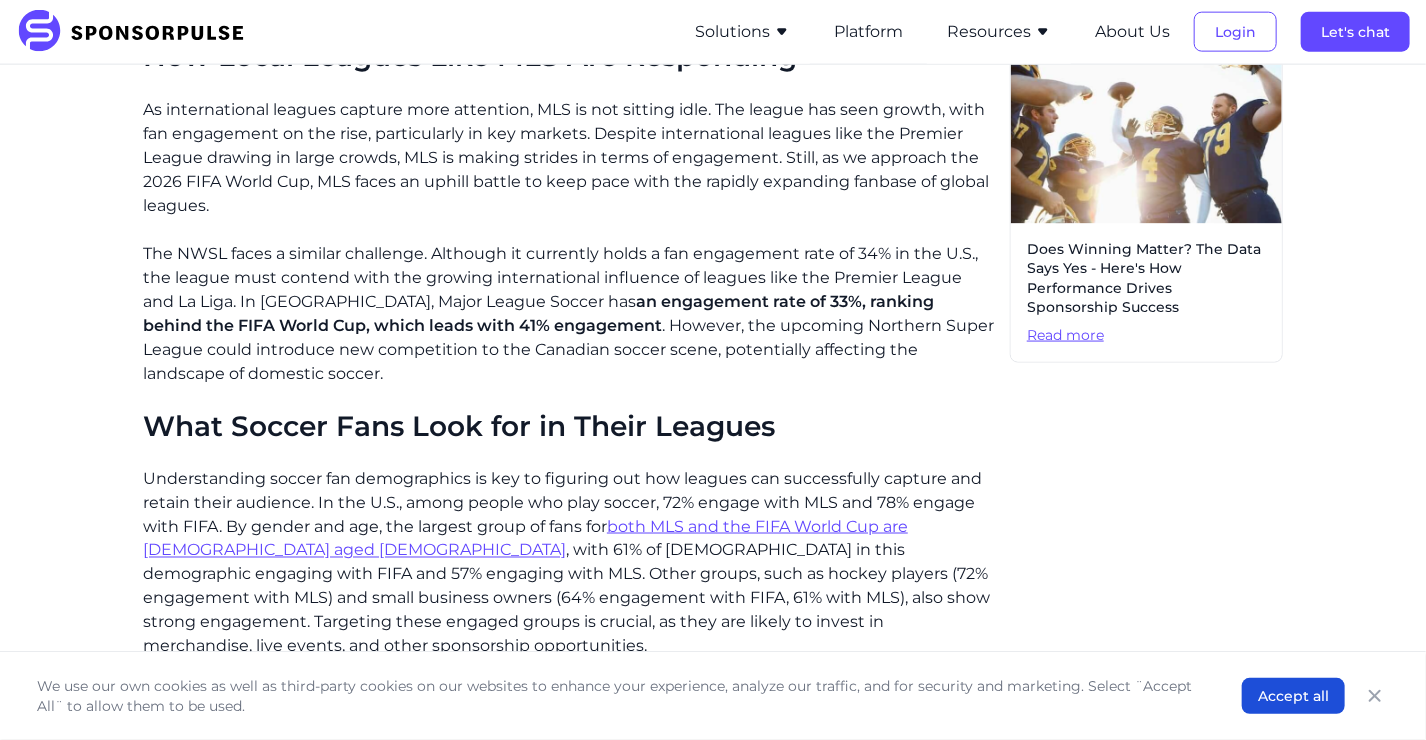 scroll, scrollTop: 1200, scrollLeft: 0, axis: vertical 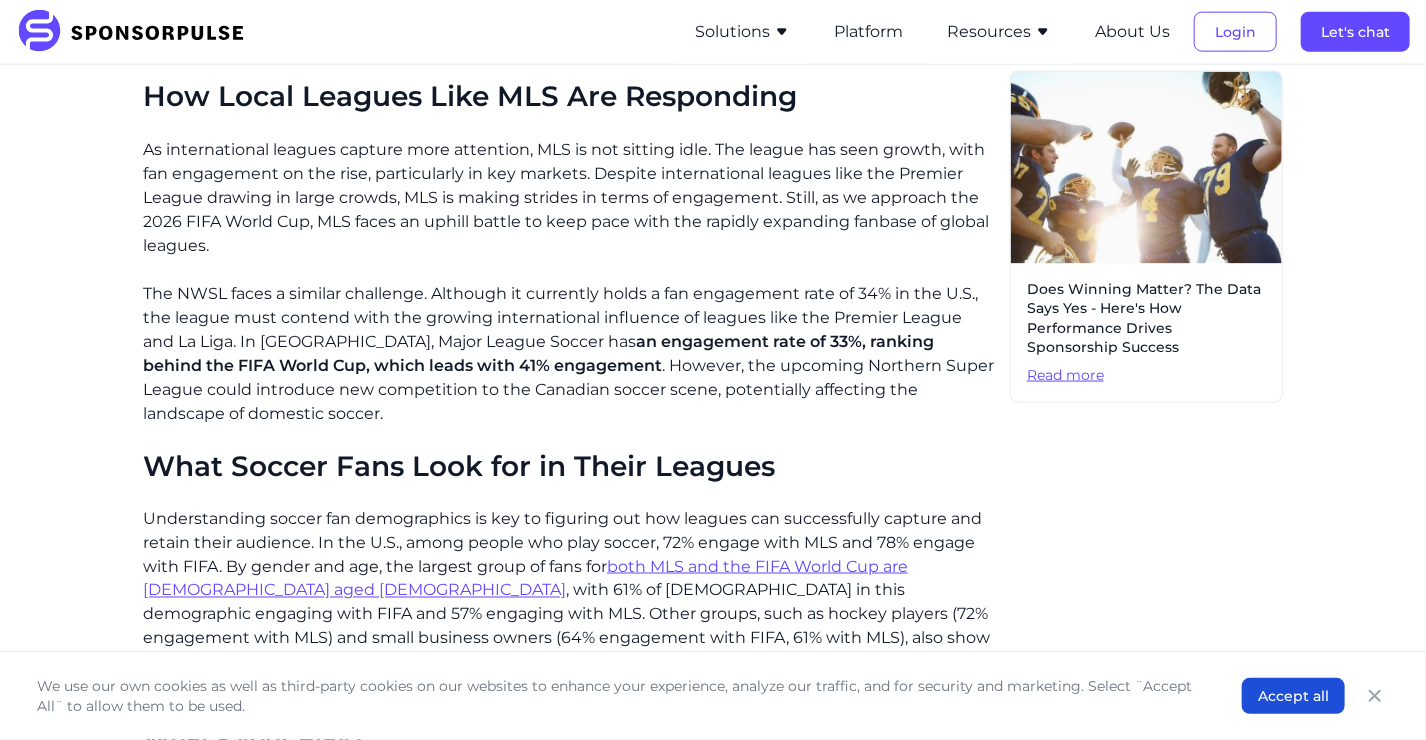 click on "How Local Leagues Like MLS Are Responding" at bounding box center (568, 97) 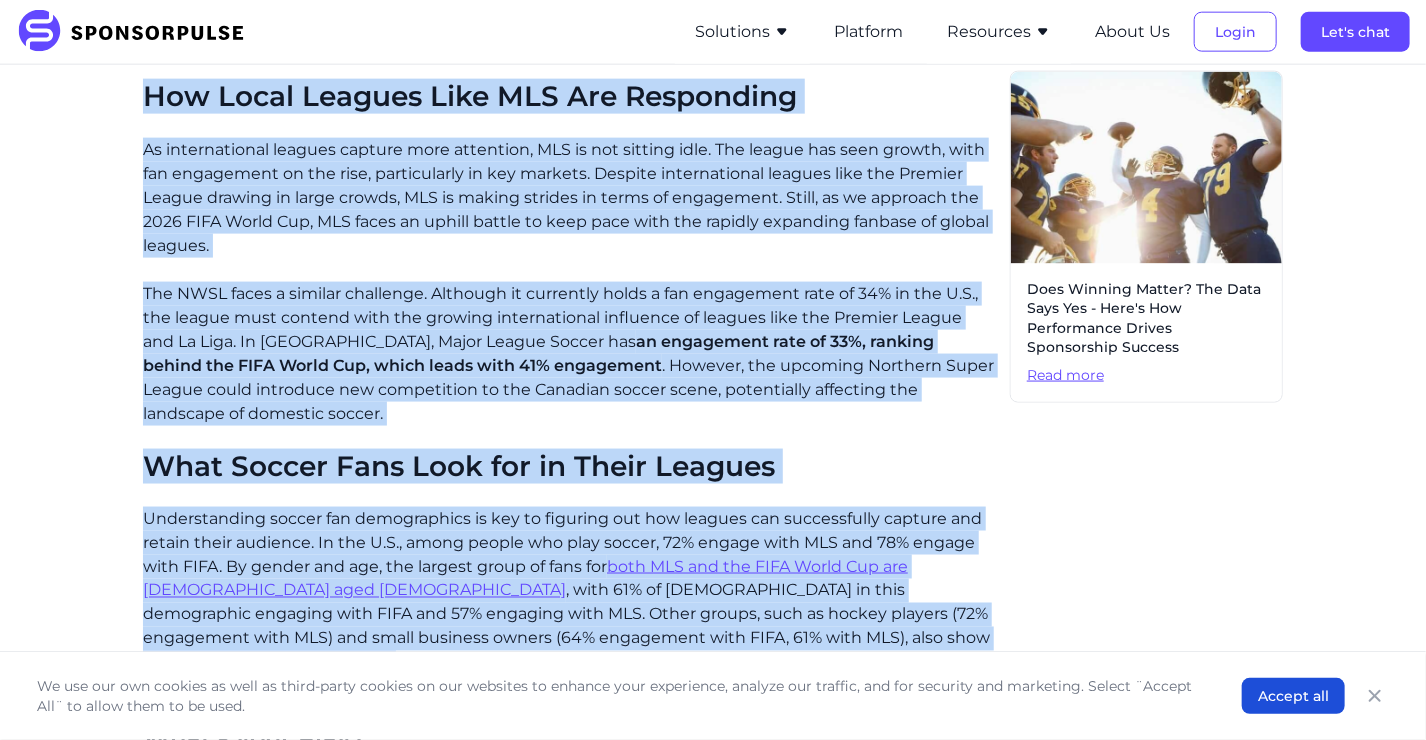 click on "Understanding soccer fan demographics is key to figuring out how leagues can successfully capture and retain their audience. In the U.S., among people who play soccer, 72% engage with MLS and 78% engage with FIFA. By gender and age, the largest group of fans for  both MLS and the FIFA World Cup are [DEMOGRAPHIC_DATA] aged [DEMOGRAPHIC_DATA] , with 61% of [DEMOGRAPHIC_DATA] in this demographic engaging with FIFA and 57% engaging with MLS. Other groups, such as hockey players (72% engagement with MLS) and small business owners (64% engagement with FIFA, 61% with MLS), also show strong engagement. Targeting these engaged groups is crucial, as they are likely to invest in merchandise, live events, and other sponsorship opportunities." at bounding box center [568, 603] 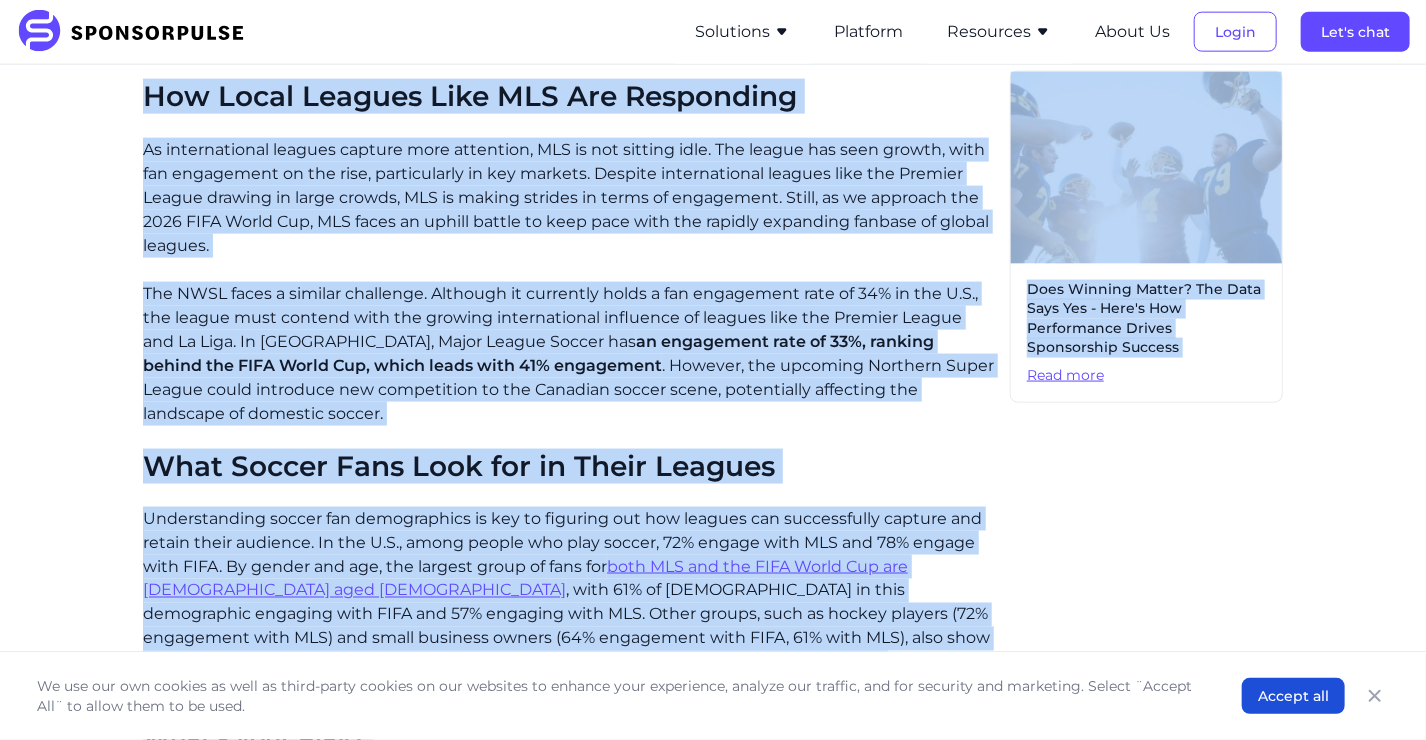 drag, startPoint x: 907, startPoint y: 641, endPoint x: 1002, endPoint y: 635, distance: 95.189285 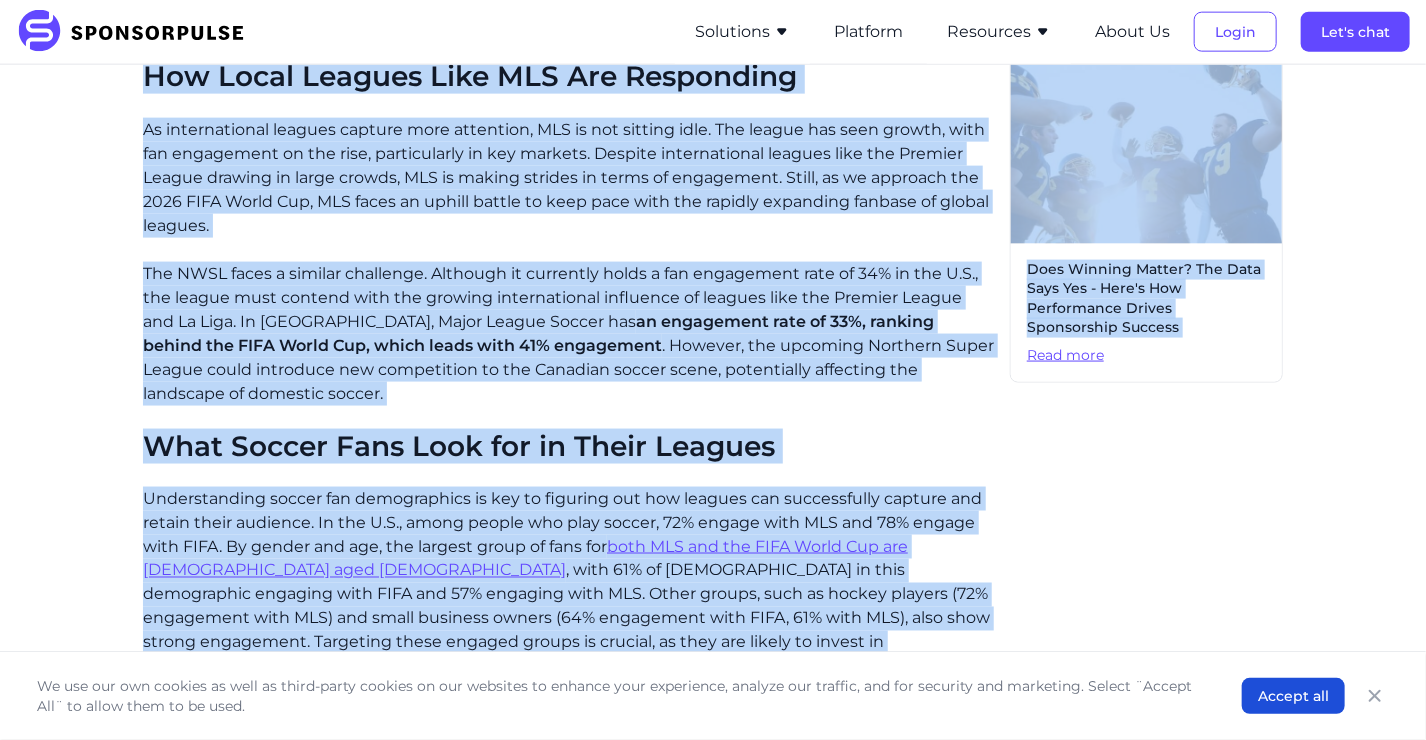 scroll, scrollTop: 1240, scrollLeft: 0, axis: vertical 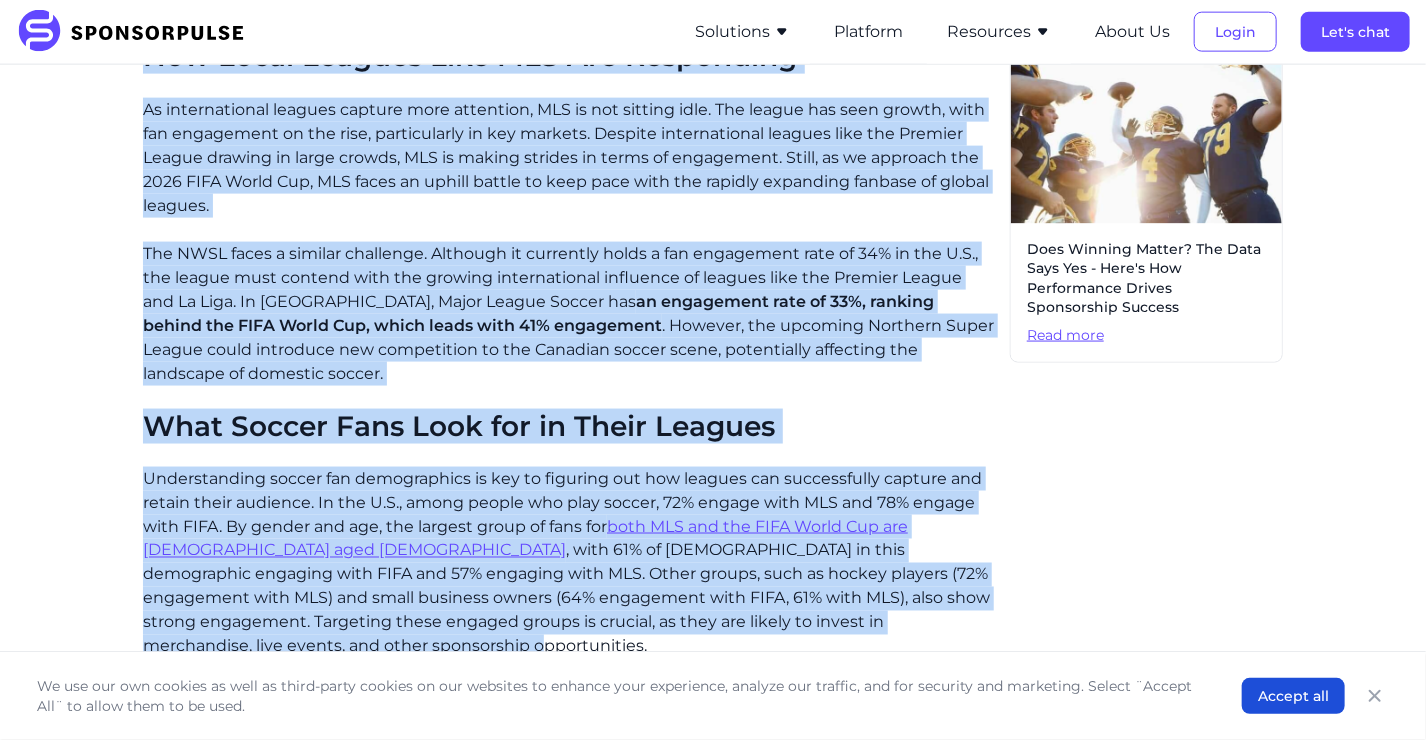 click on "Understanding soccer fan demographics is key to figuring out how leagues can successfully capture and retain their audience. In the U.S., among people who play soccer, 72% engage with MLS and 78% engage with FIFA. By gender and age, the largest group of fans for  both MLS and the FIFA World Cup are [DEMOGRAPHIC_DATA] aged [DEMOGRAPHIC_DATA] , with 61% of [DEMOGRAPHIC_DATA] in this demographic engaging with FIFA and 57% engaging with MLS. Other groups, such as hockey players (72% engagement with MLS) and small business owners (64% engagement with FIFA, 61% with MLS), also show strong engagement. Targeting these engaged groups is crucial, as they are likely to invest in merchandise, live events, and other sponsorship opportunities." at bounding box center [568, 563] 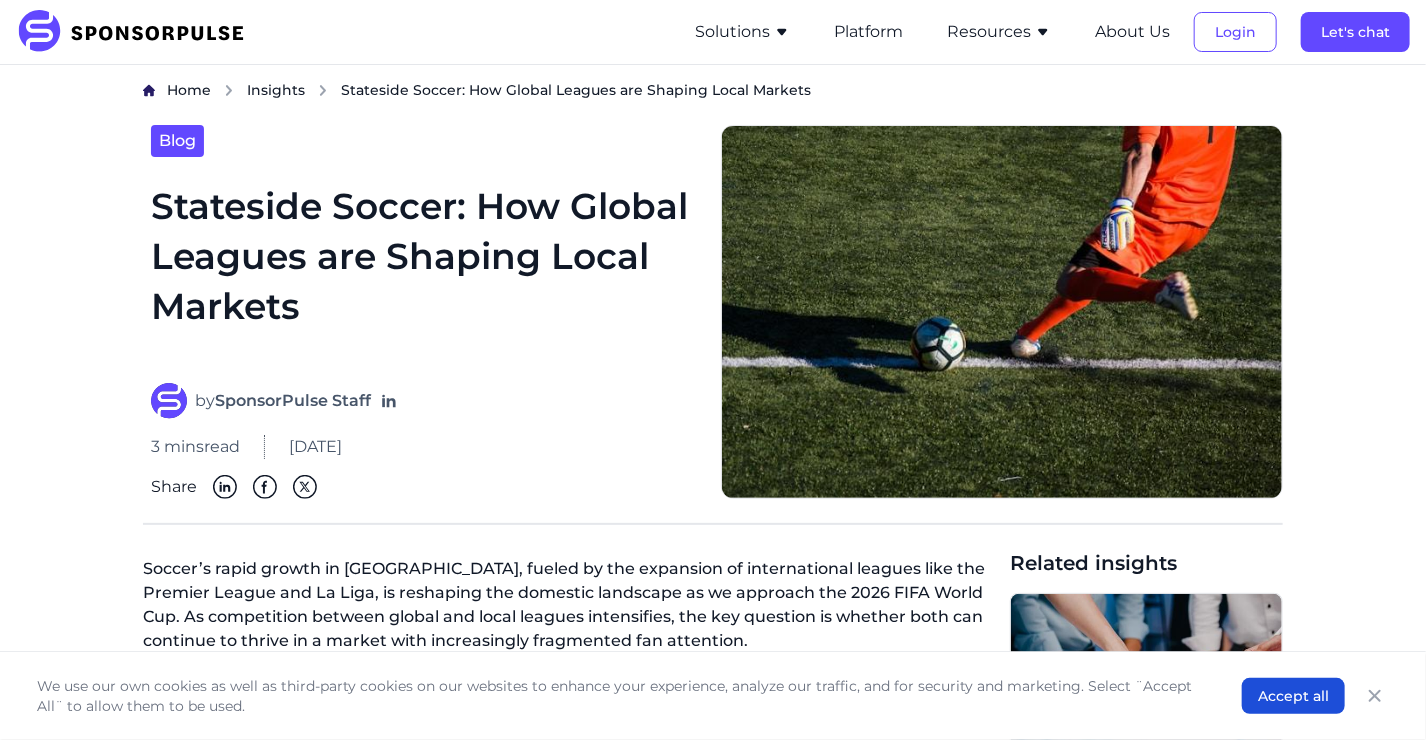 scroll, scrollTop: 0, scrollLeft: 0, axis: both 